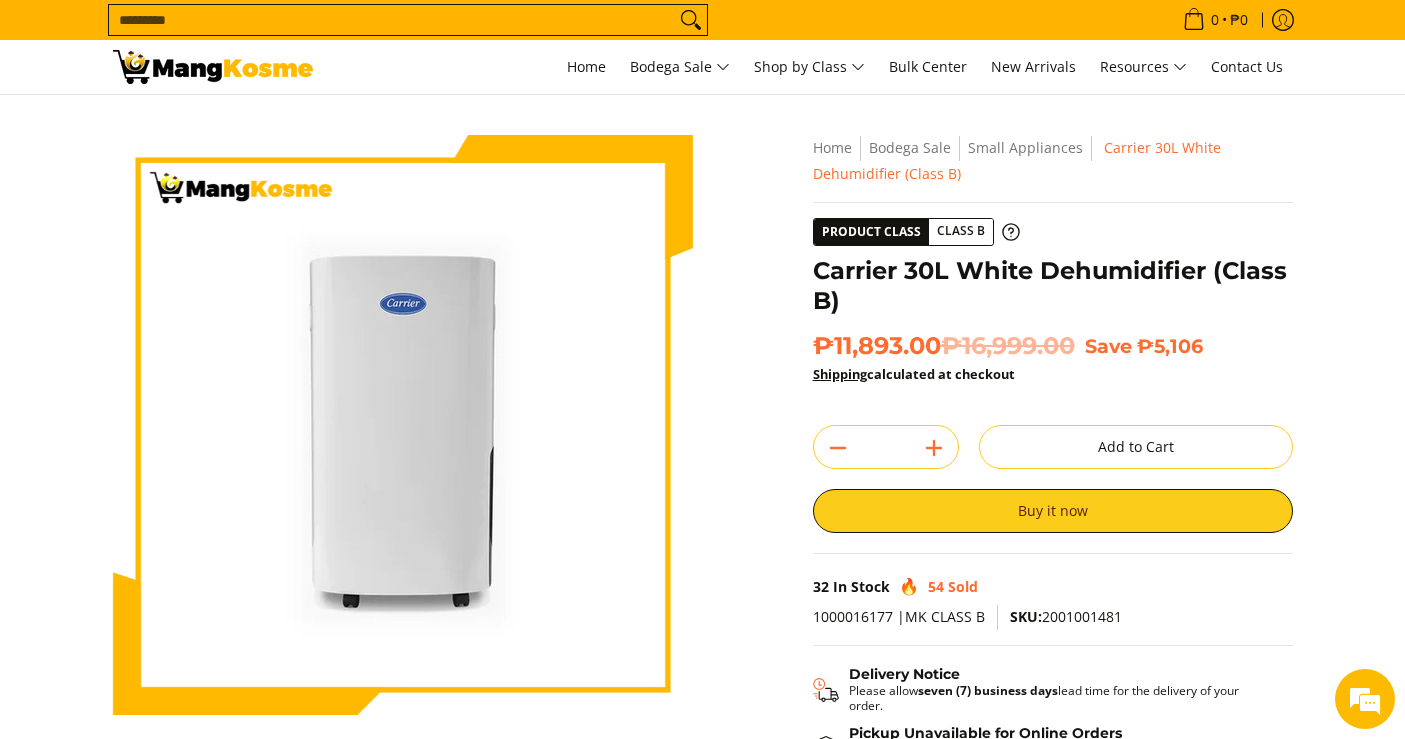 click on "Carrier 30L White Dehumidifier (Class B)" at bounding box center [1053, 286] 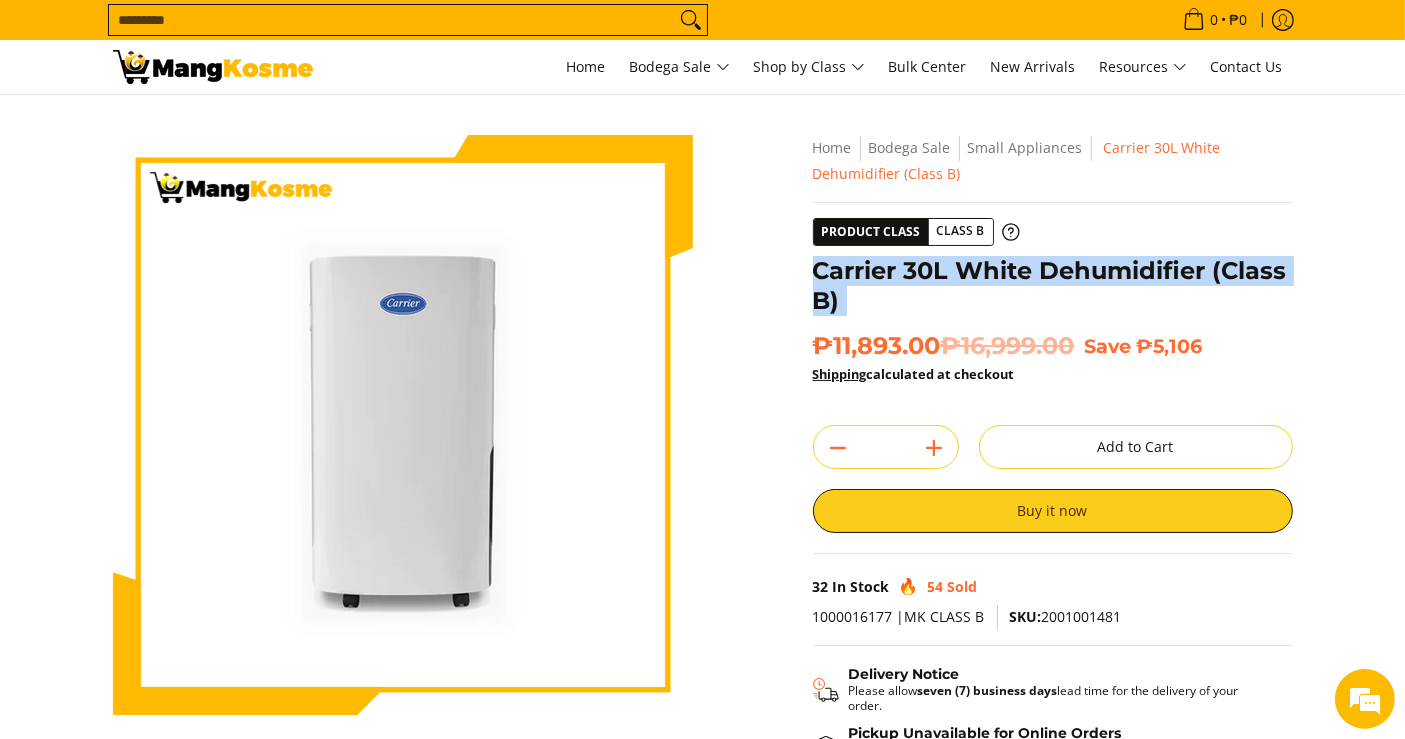 scroll, scrollTop: 0, scrollLeft: 0, axis: both 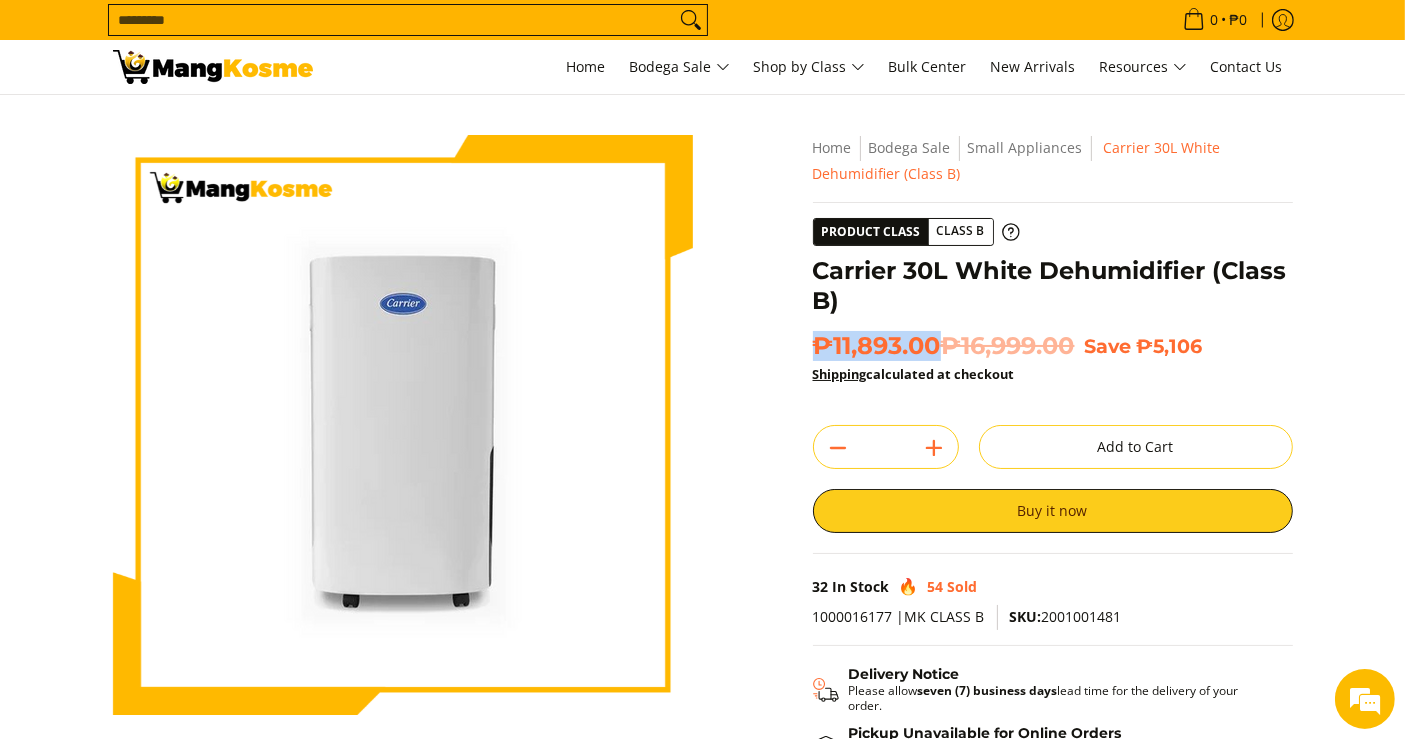 drag, startPoint x: 942, startPoint y: 343, endPoint x: 806, endPoint y: 341, distance: 136.01471 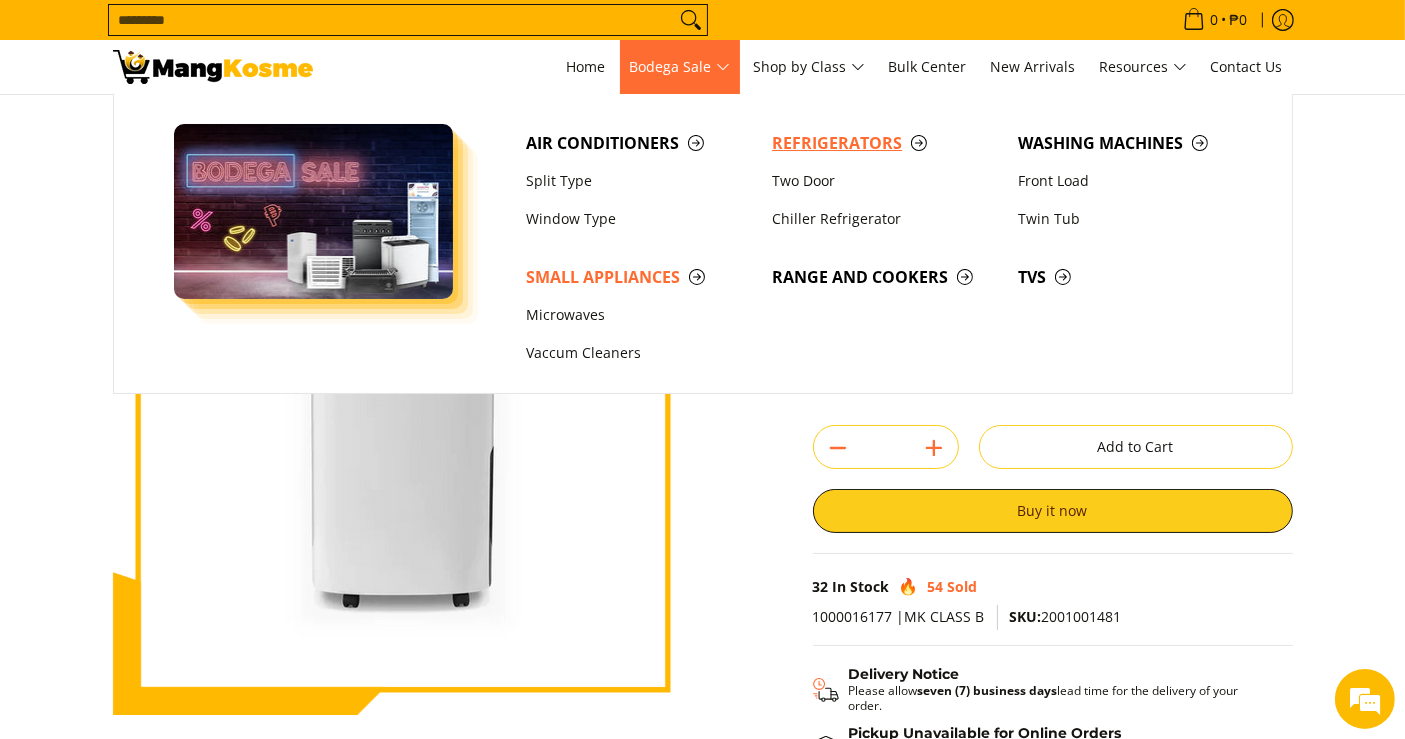 click on "Refrigerators" at bounding box center (885, 143) 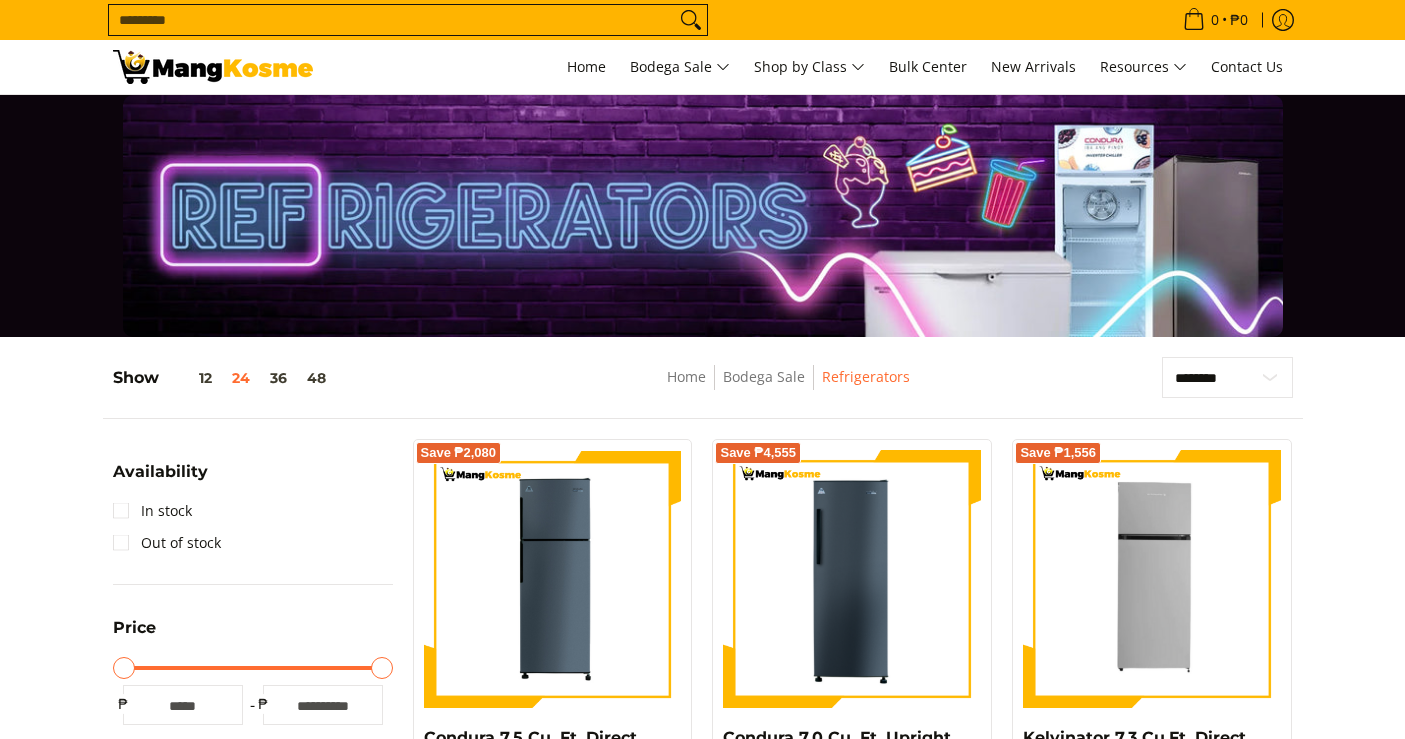 scroll, scrollTop: 1111, scrollLeft: 0, axis: vertical 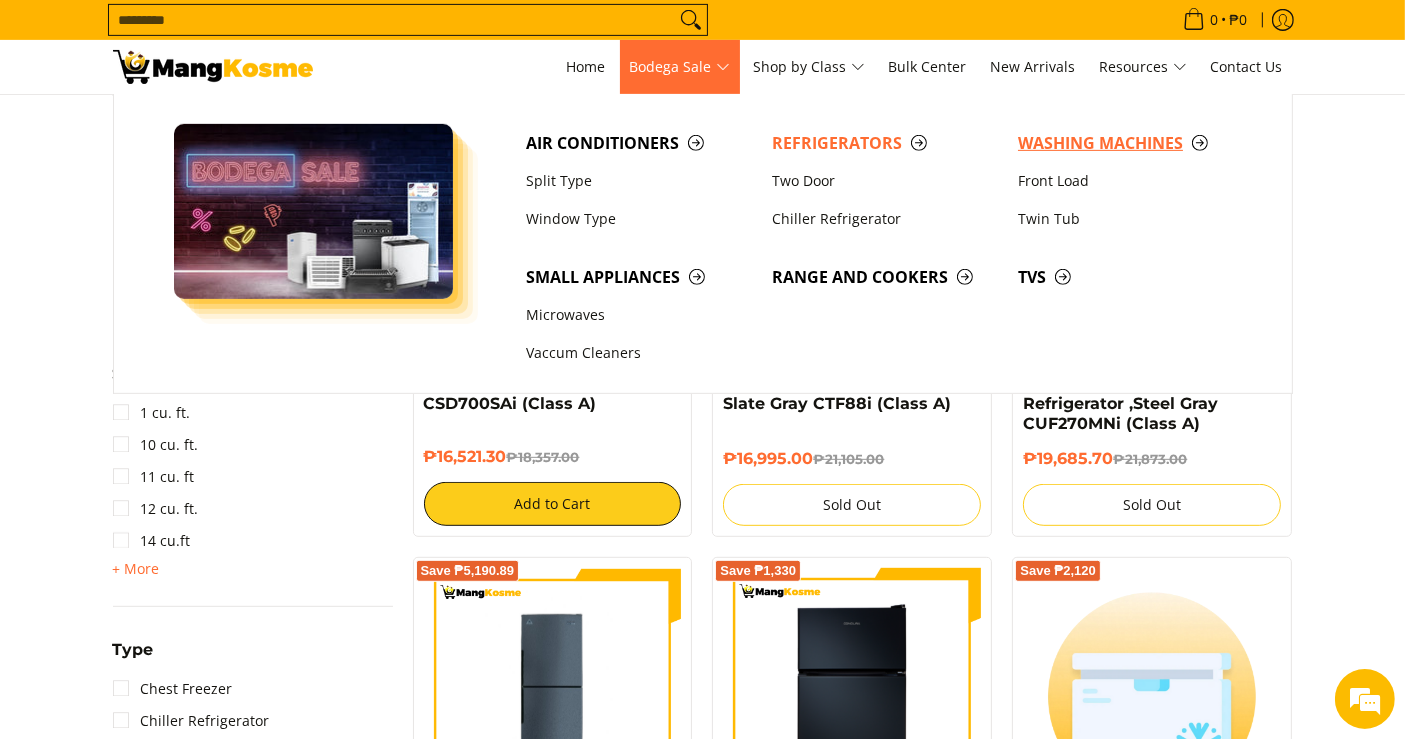 click on "Washing Machines" at bounding box center [1131, 143] 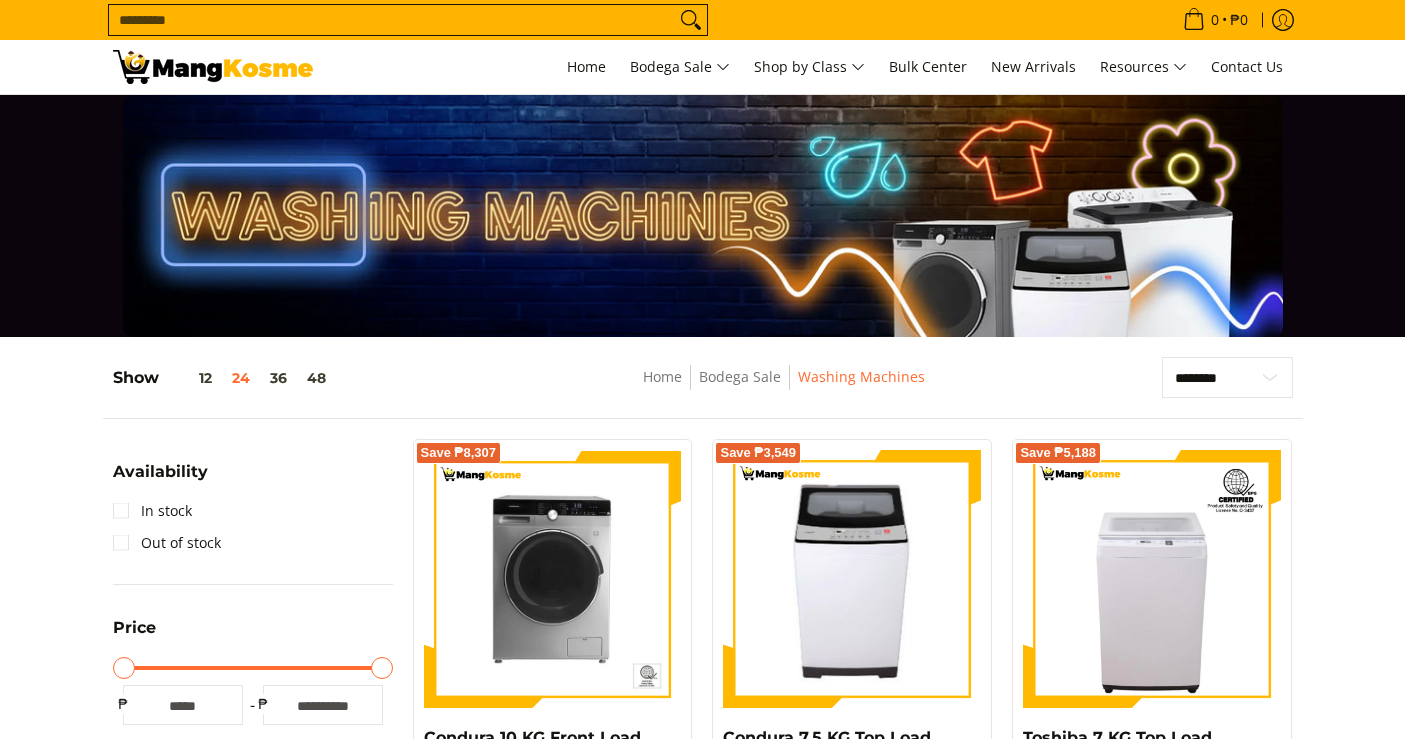 scroll, scrollTop: 333, scrollLeft: 0, axis: vertical 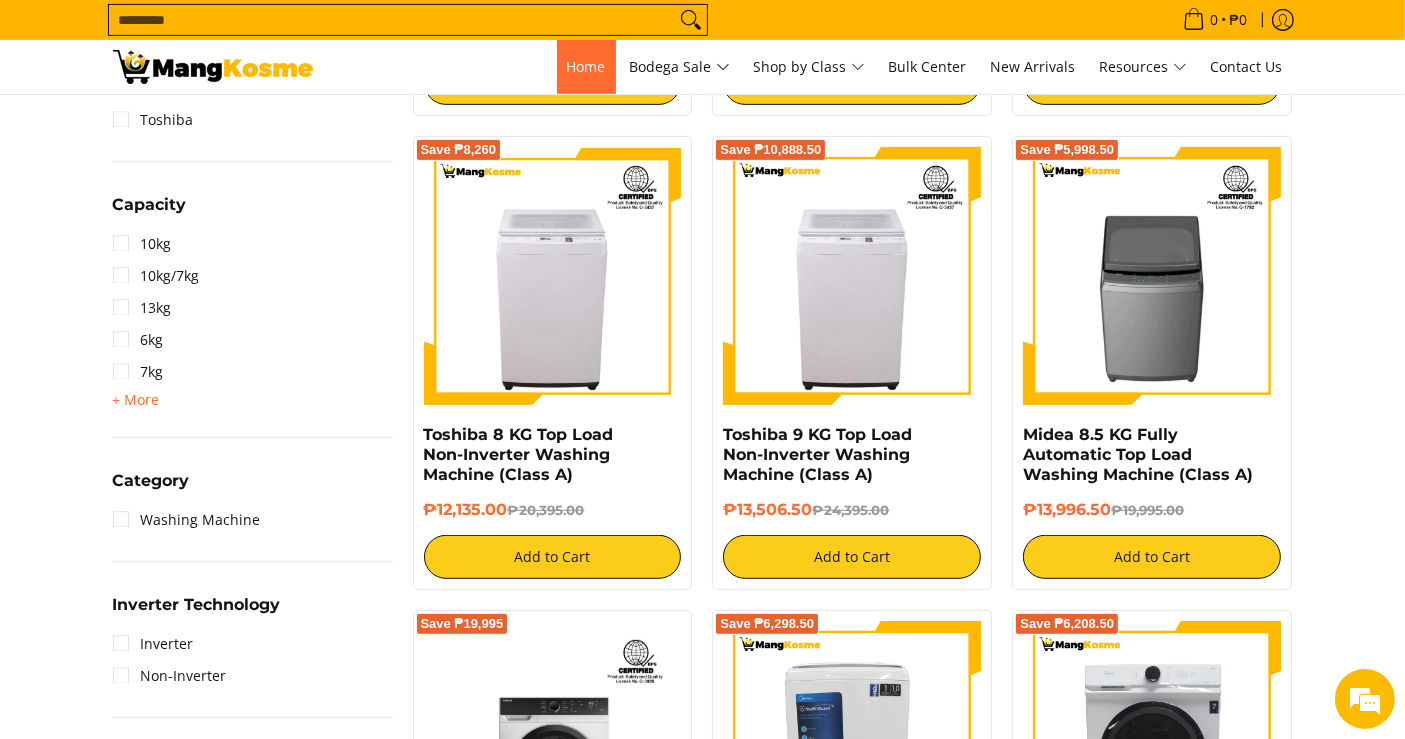 click on "Home" at bounding box center (586, 66) 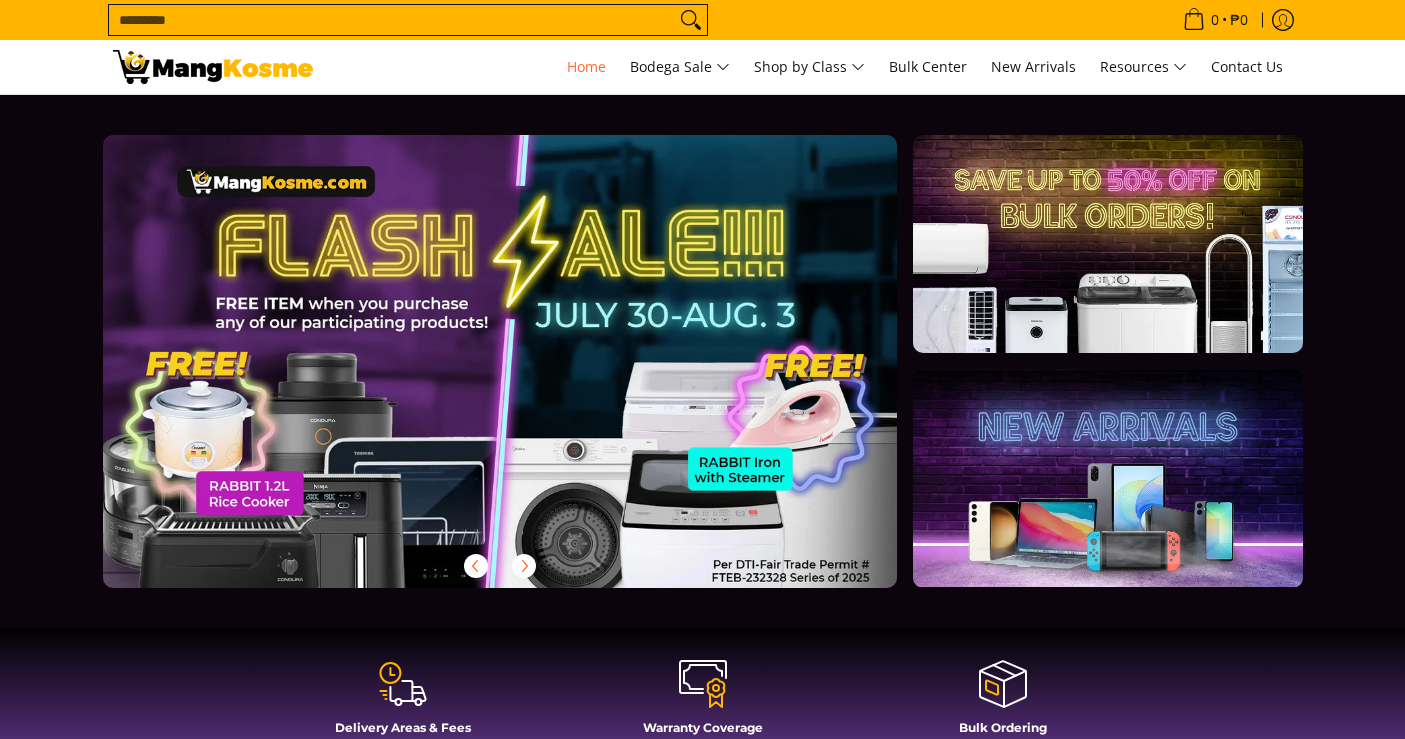 scroll, scrollTop: 222, scrollLeft: 0, axis: vertical 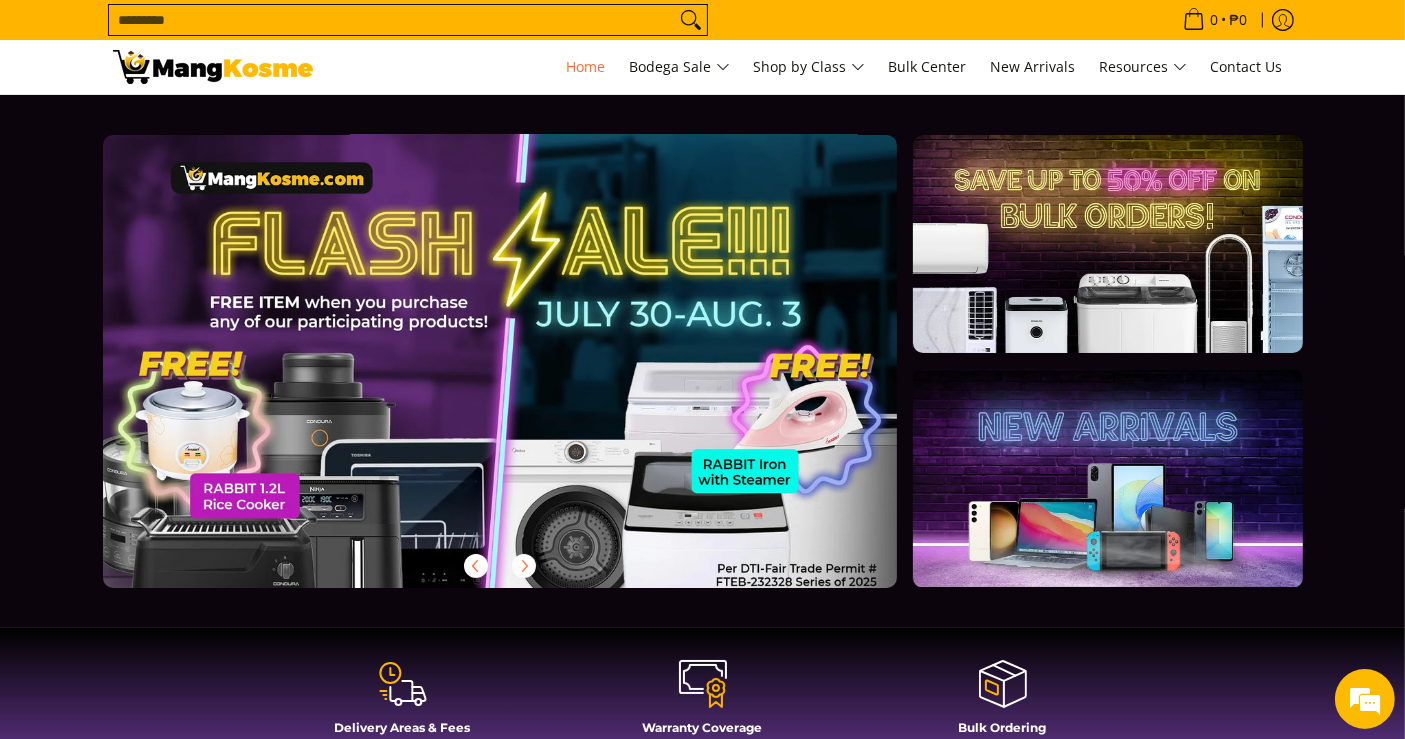 click at bounding box center (532, 377) 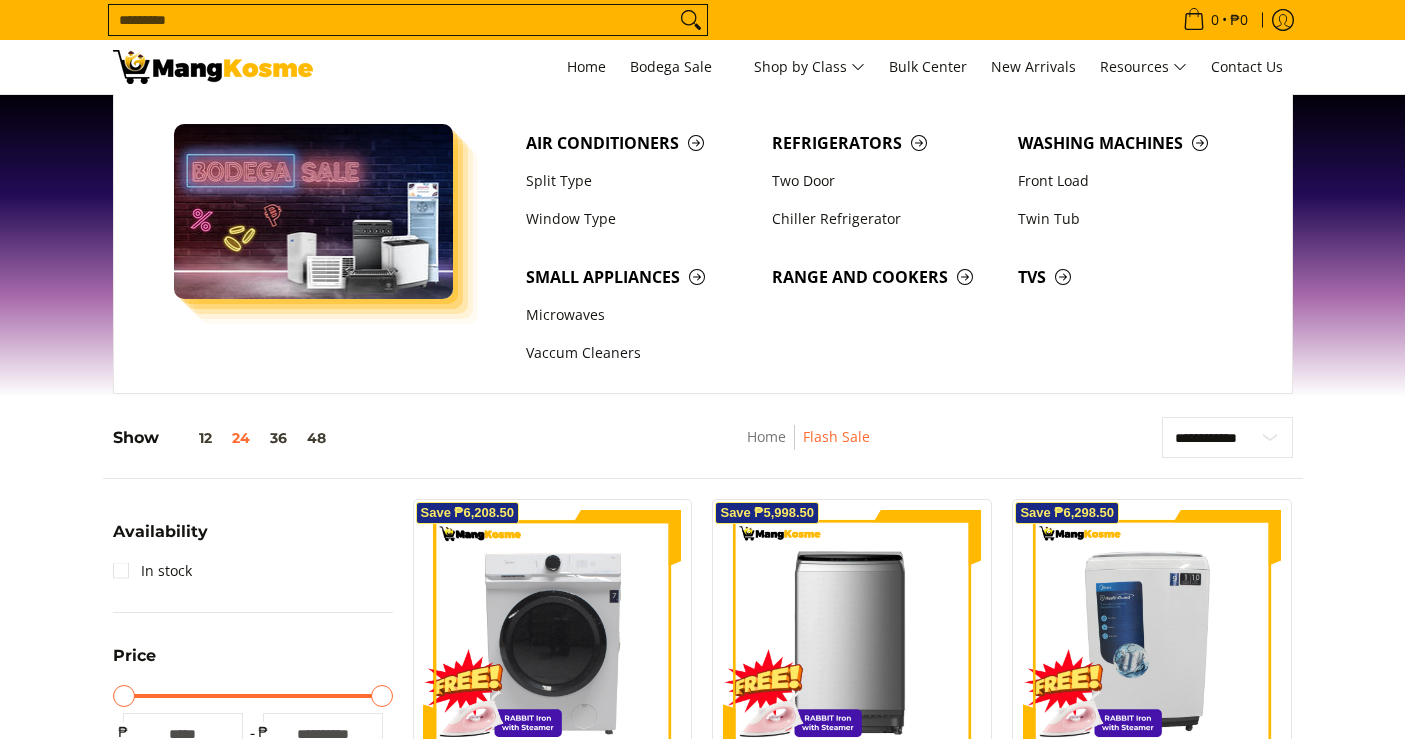 scroll, scrollTop: 0, scrollLeft: 0, axis: both 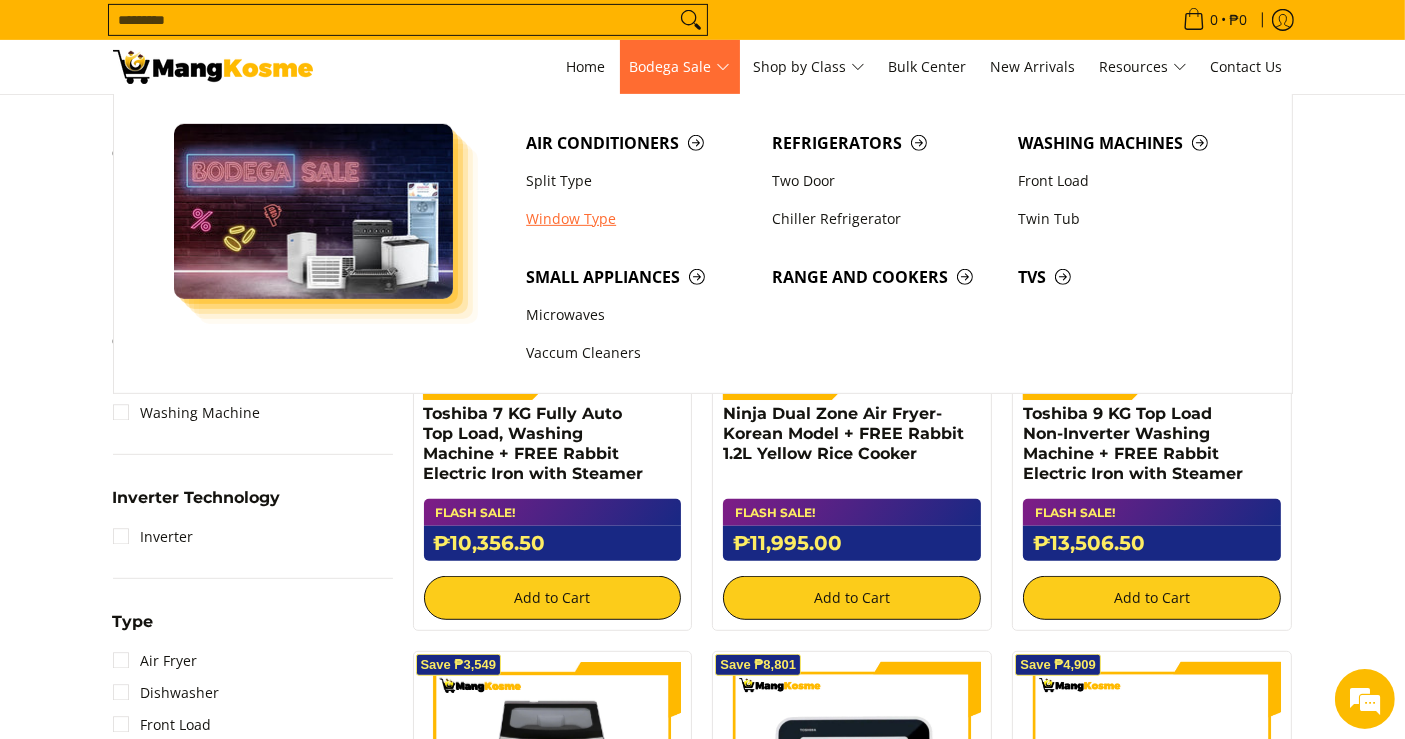 click on "Window Type" at bounding box center (639, 219) 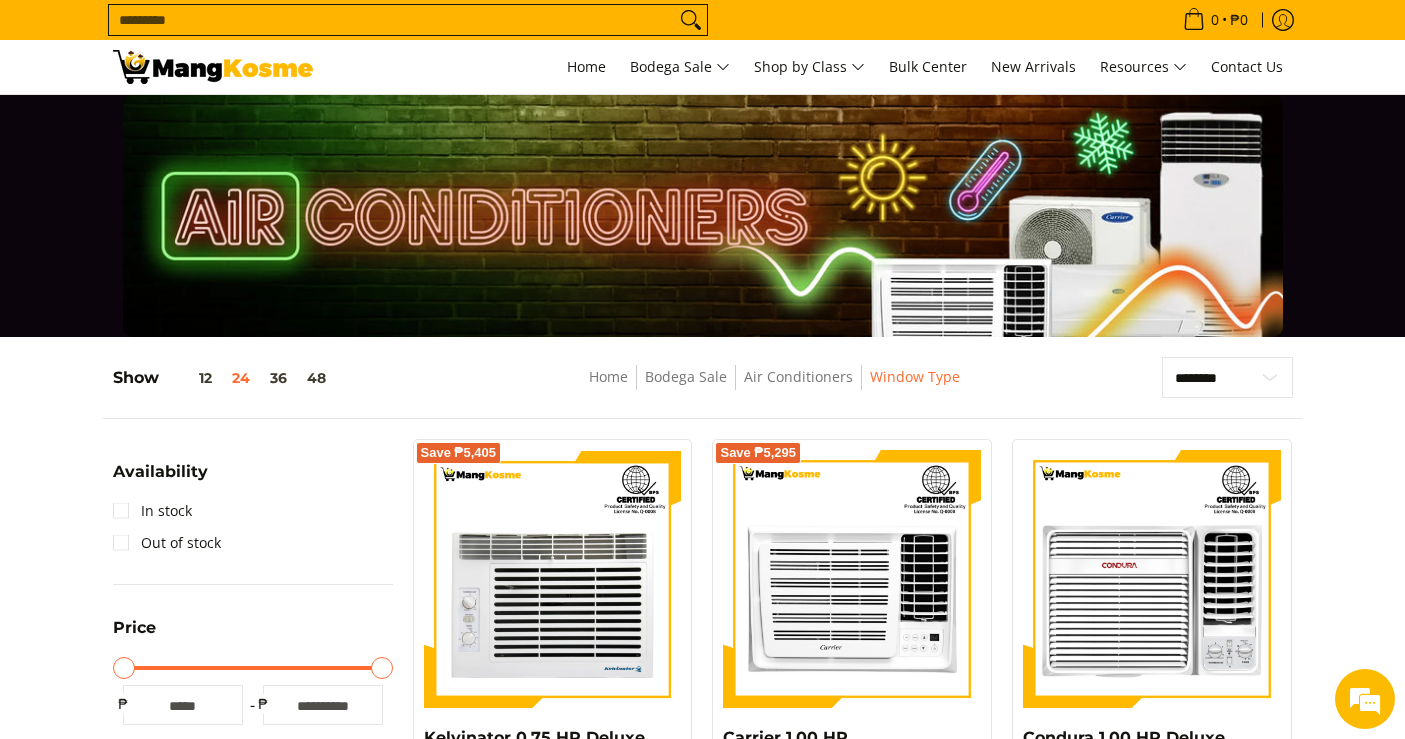 scroll, scrollTop: 0, scrollLeft: 0, axis: both 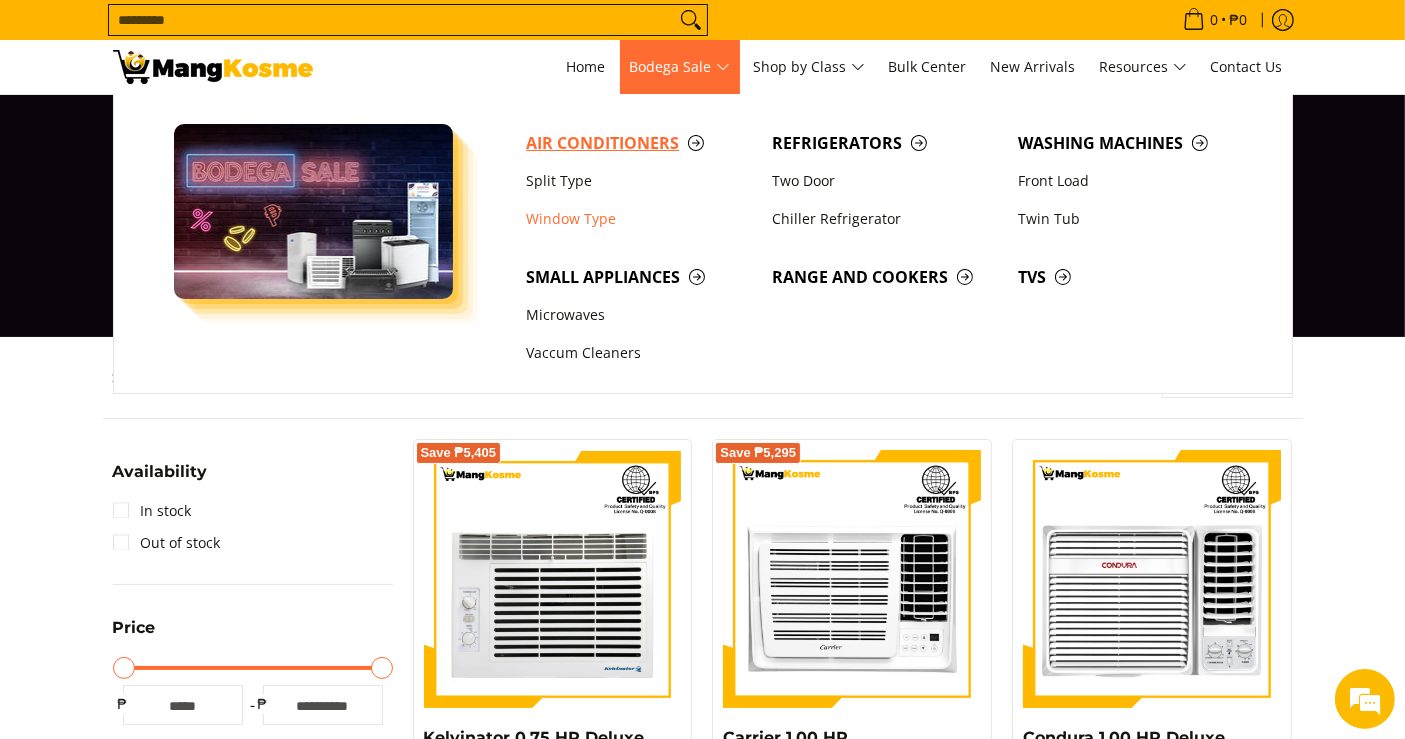 click on "Air Conditioners" at bounding box center [639, 143] 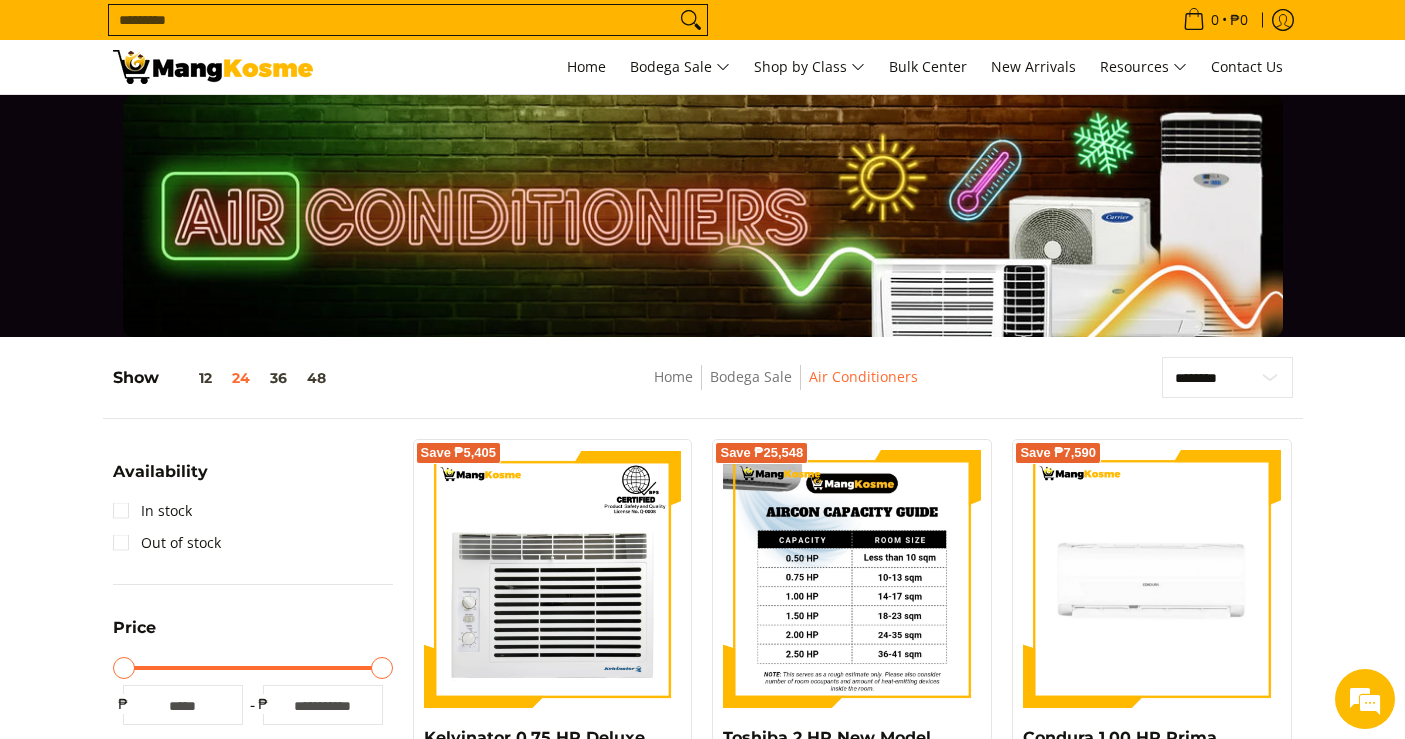 scroll, scrollTop: 0, scrollLeft: 0, axis: both 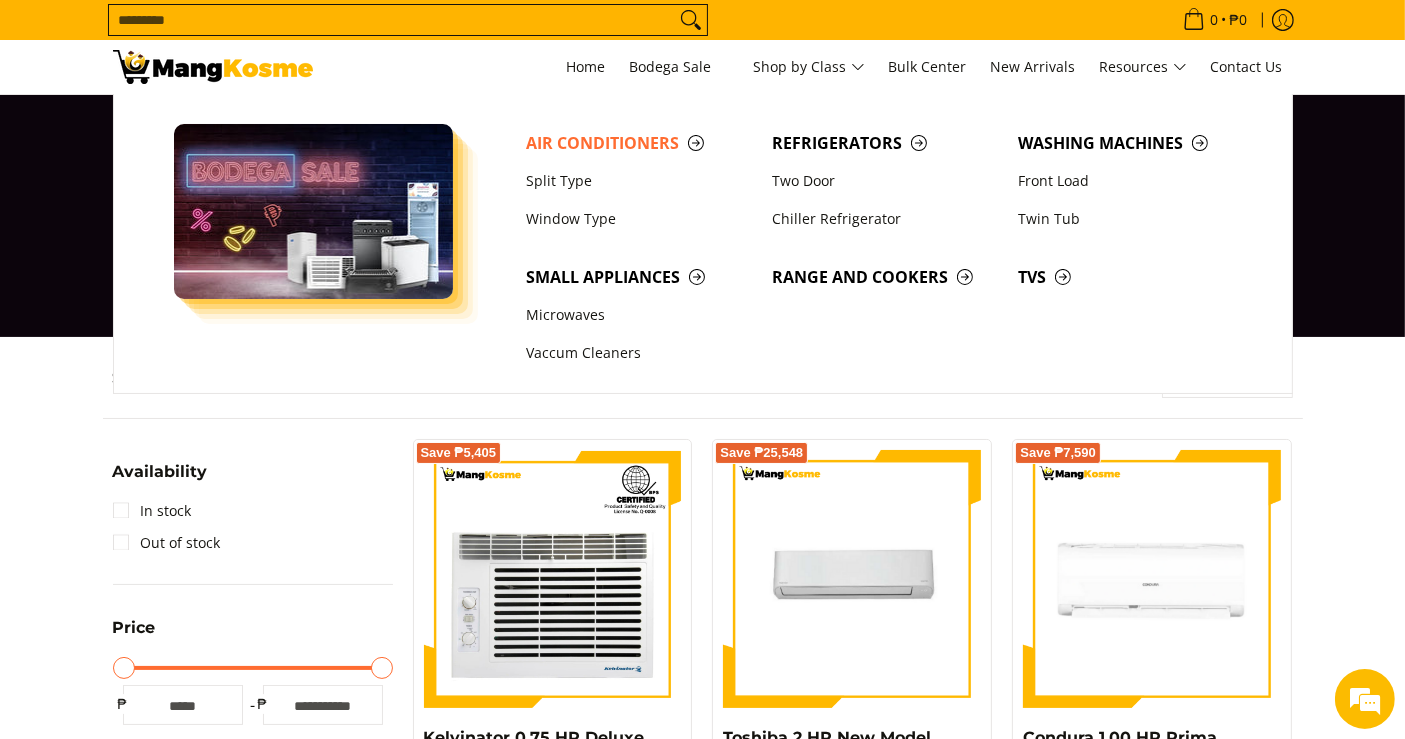 click on "**********" at bounding box center (702, 2341) 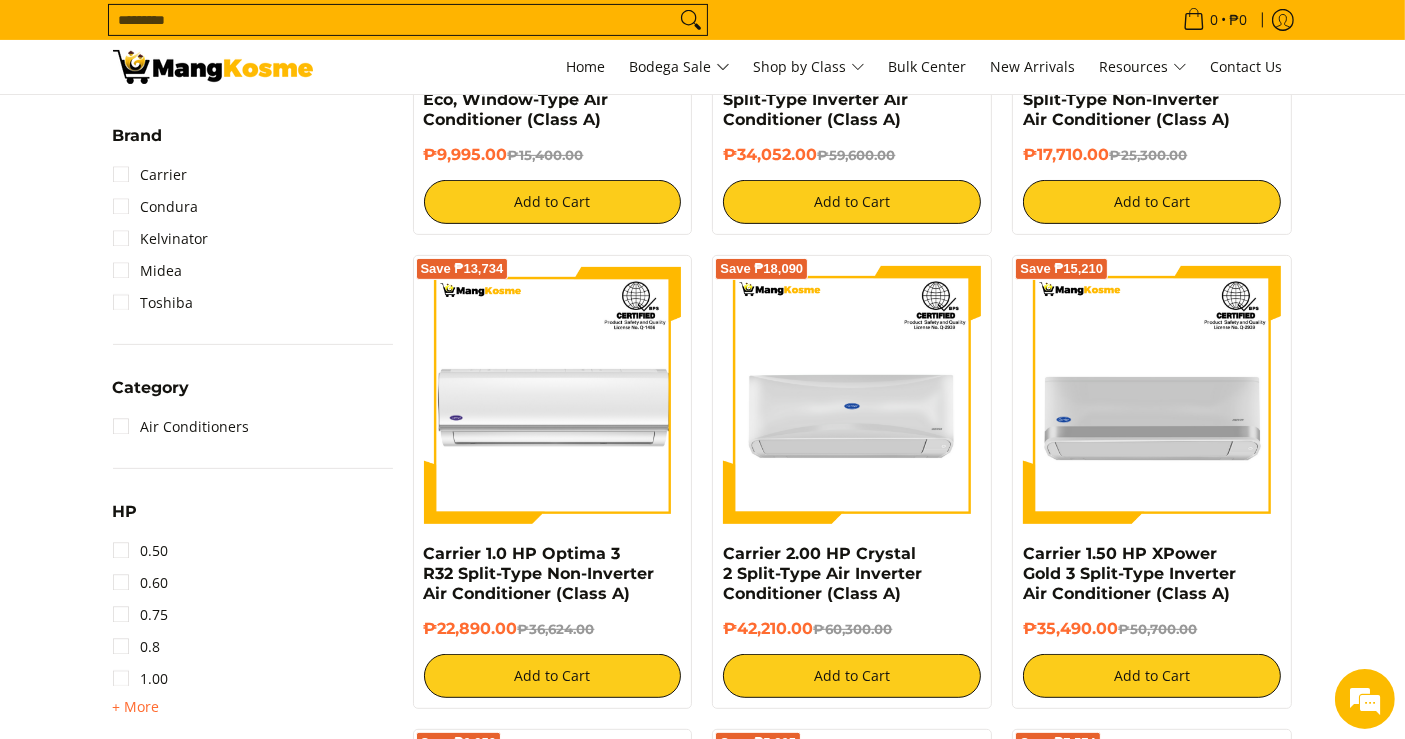 scroll, scrollTop: 777, scrollLeft: 0, axis: vertical 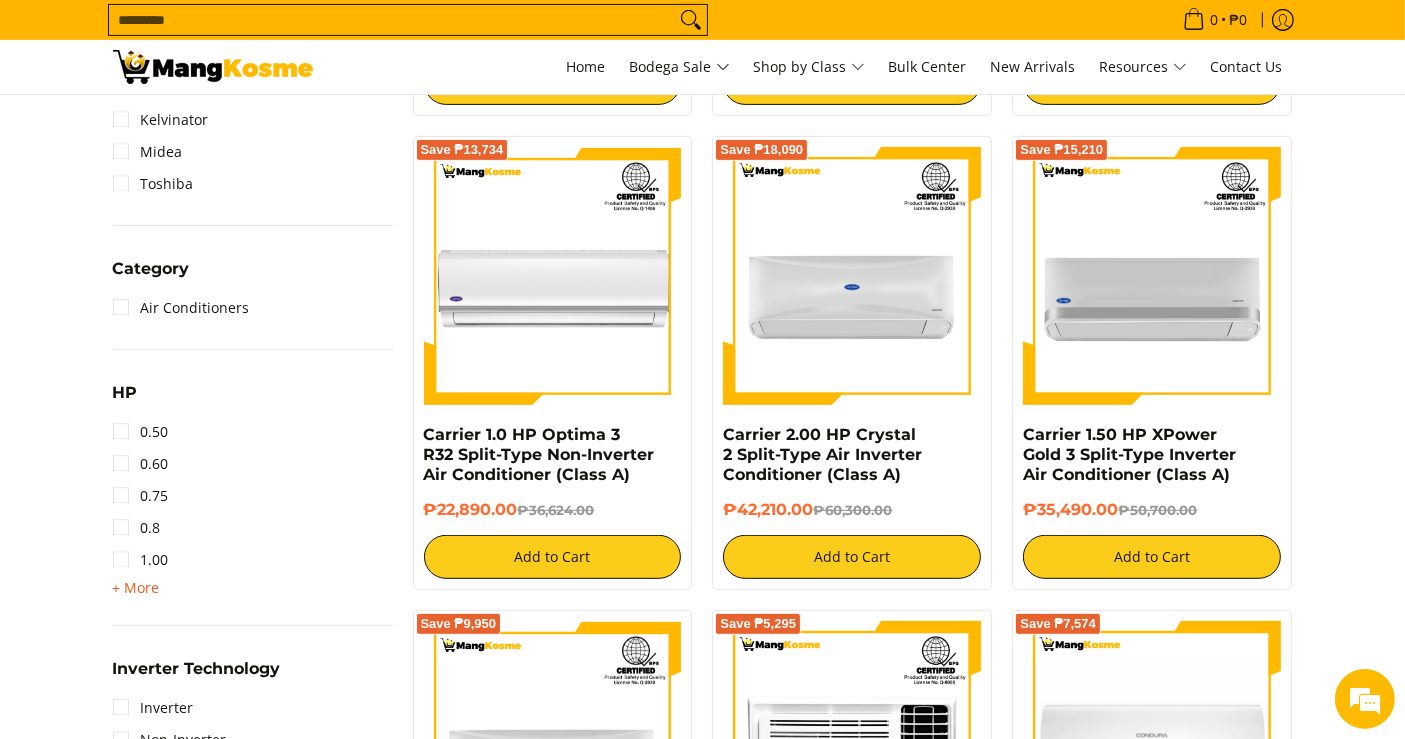 click on "+ More" at bounding box center (136, 588) 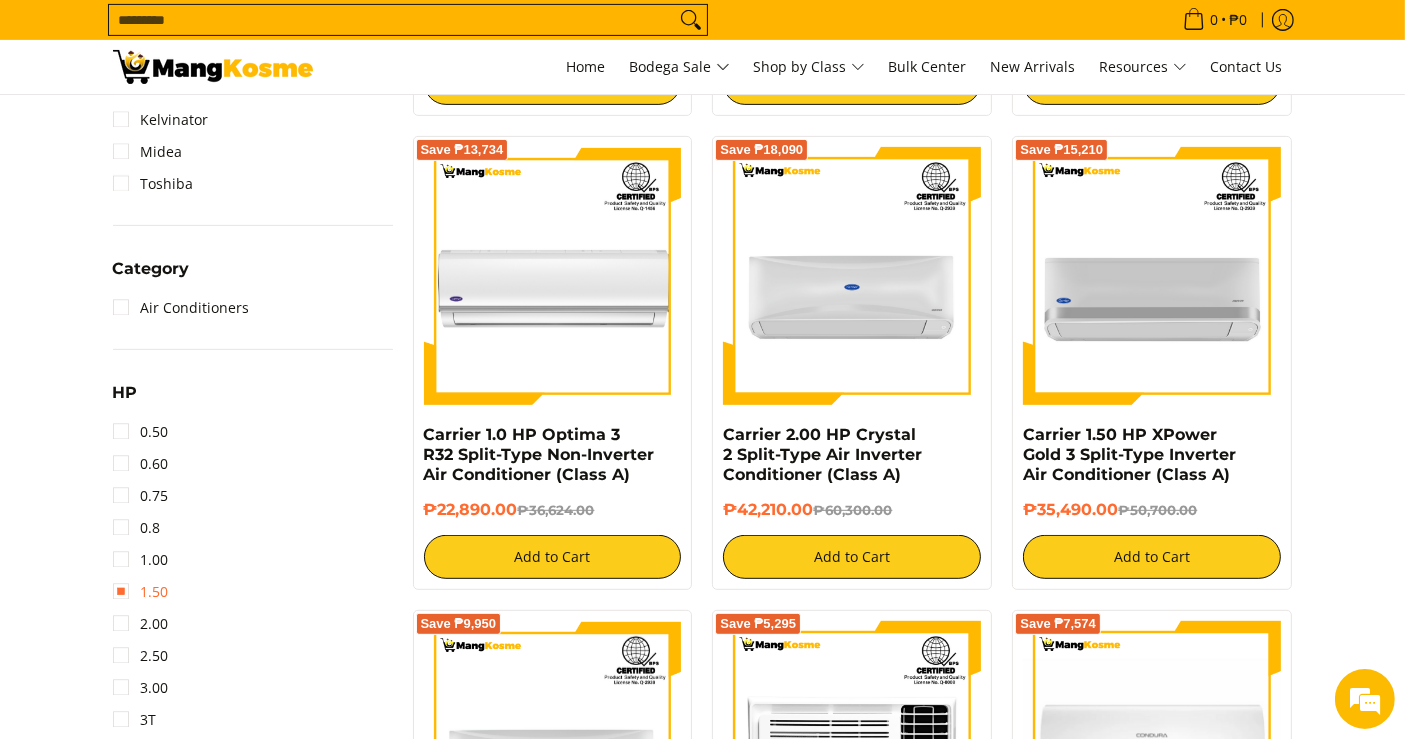 click on "1.50" at bounding box center [141, 592] 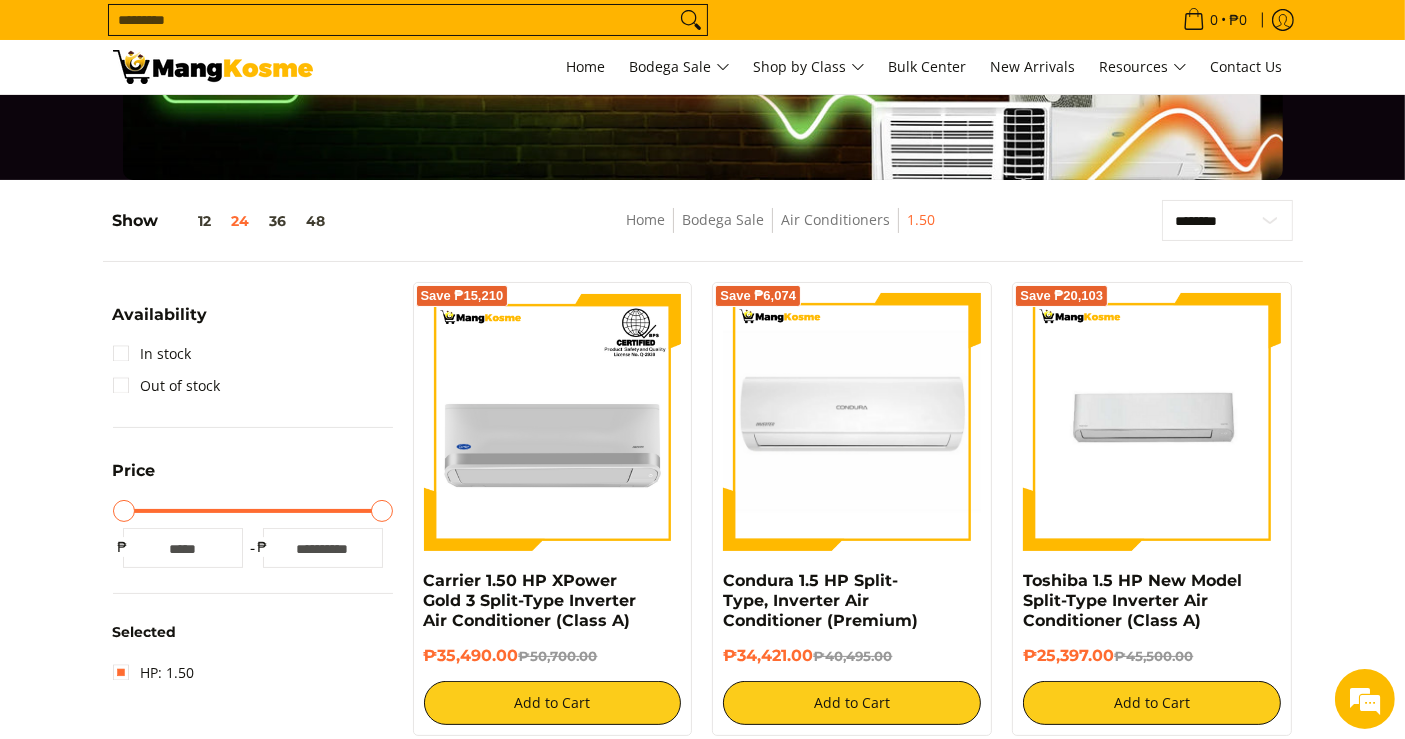 scroll, scrollTop: 0, scrollLeft: 0, axis: both 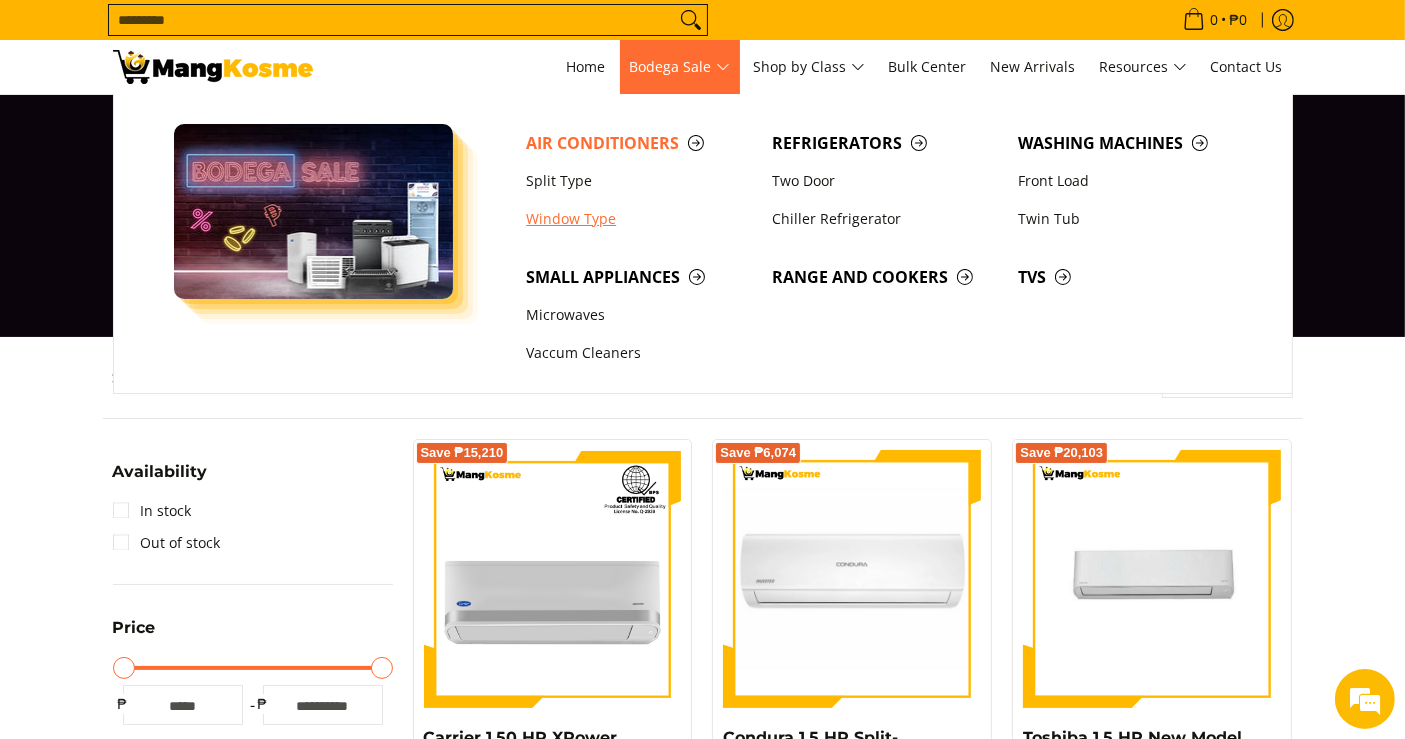 click on "Window Type" at bounding box center (639, 219) 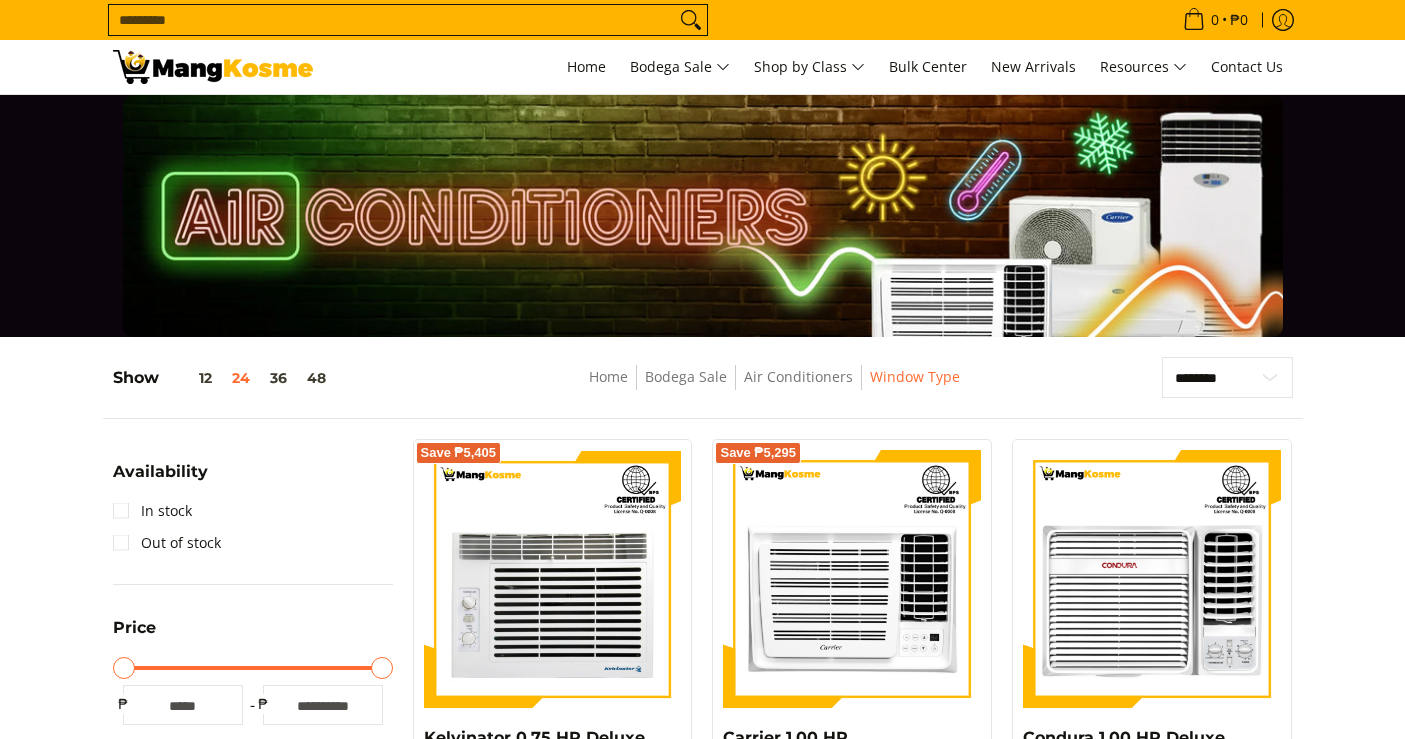 scroll, scrollTop: 666, scrollLeft: 0, axis: vertical 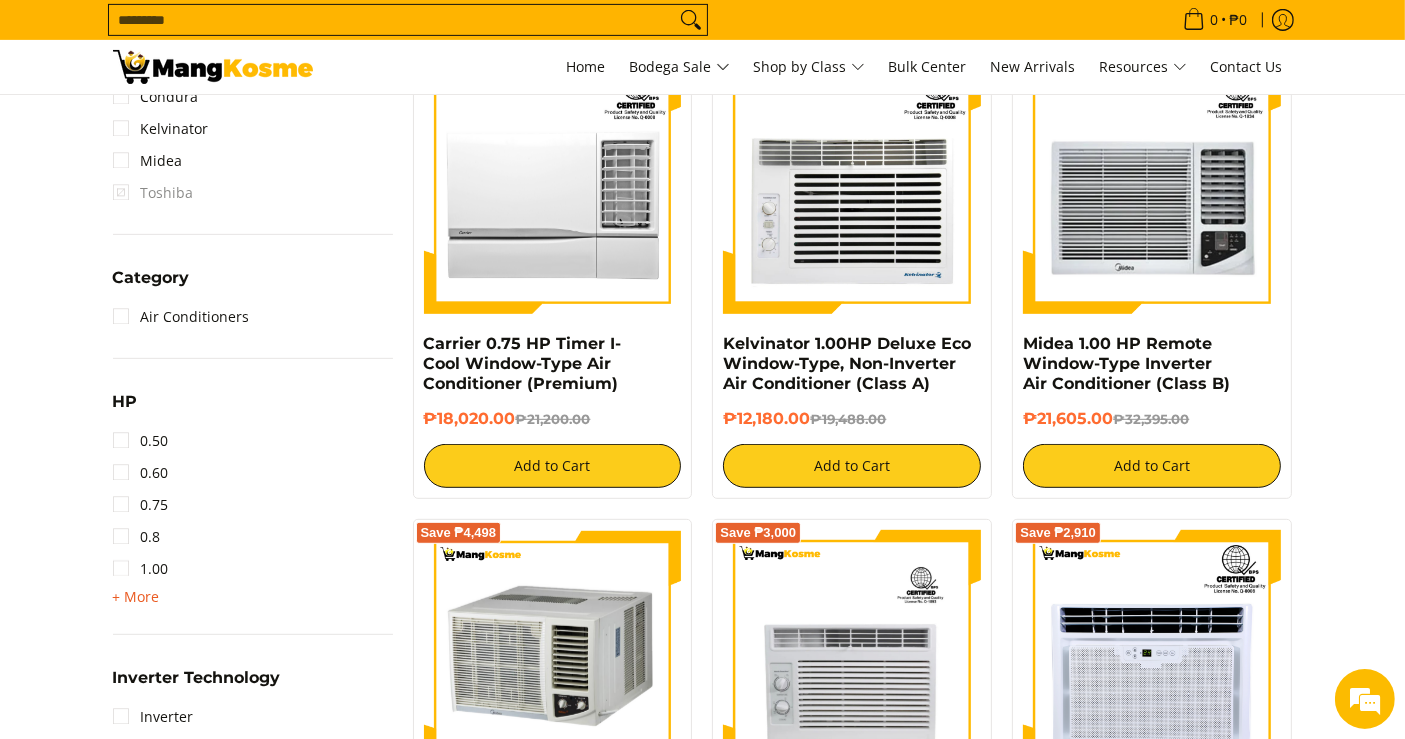 click on "+ More" at bounding box center (136, 597) 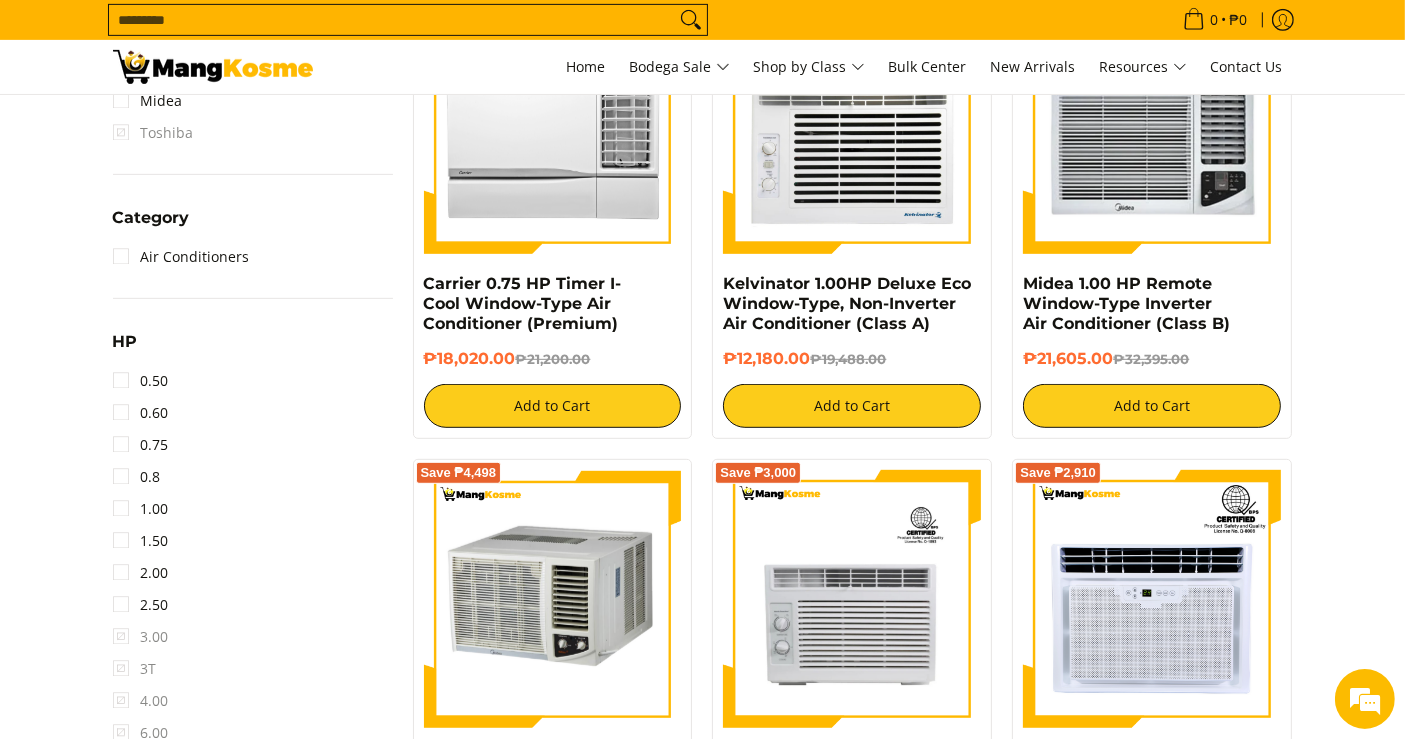 scroll, scrollTop: 1000, scrollLeft: 0, axis: vertical 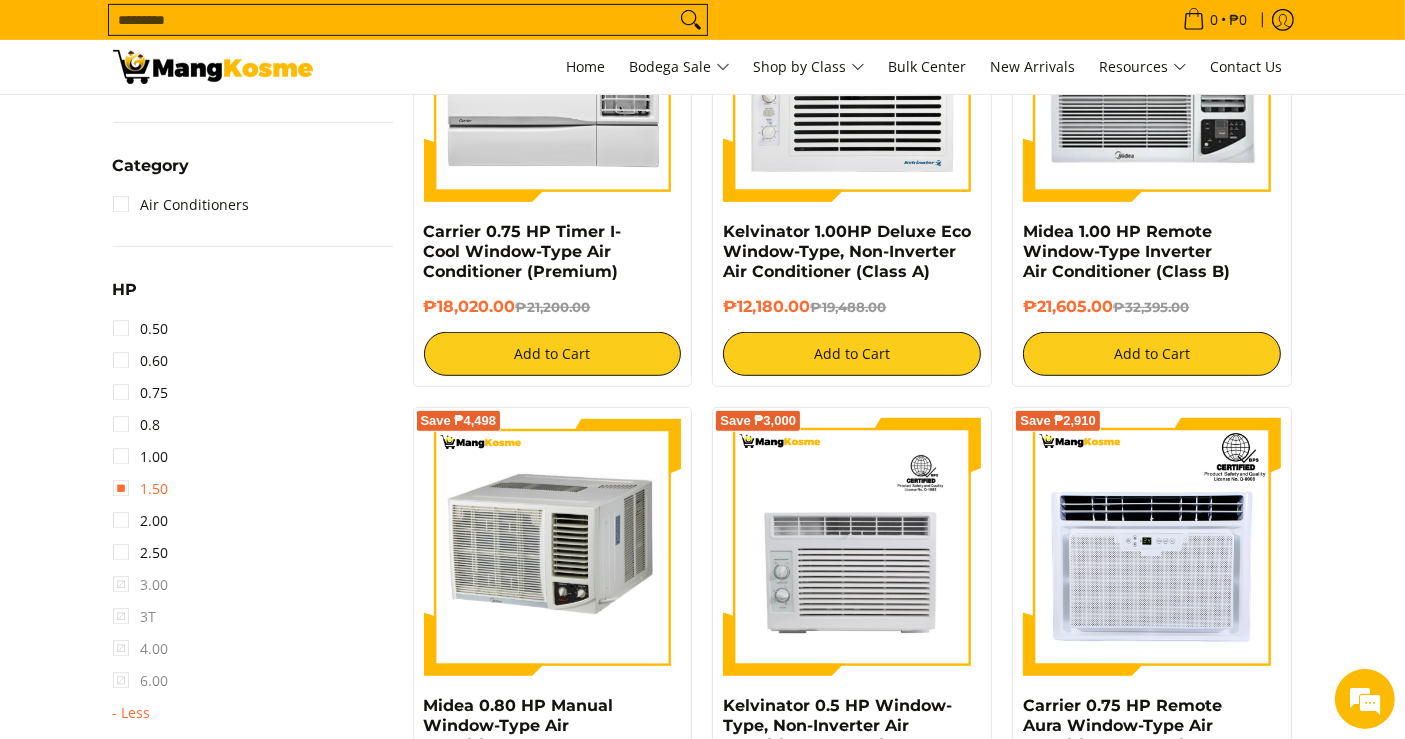 click on "1.50" at bounding box center (141, 489) 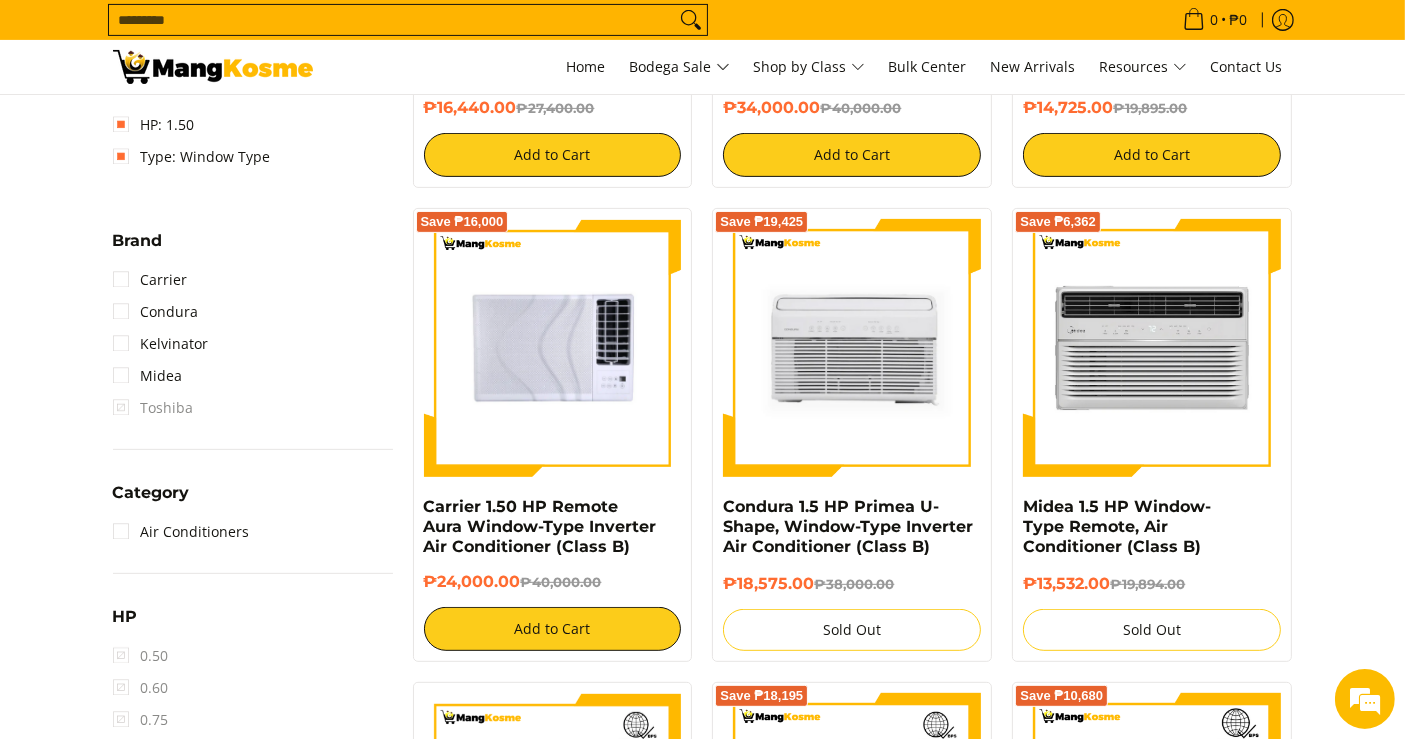 scroll, scrollTop: 545, scrollLeft: 0, axis: vertical 